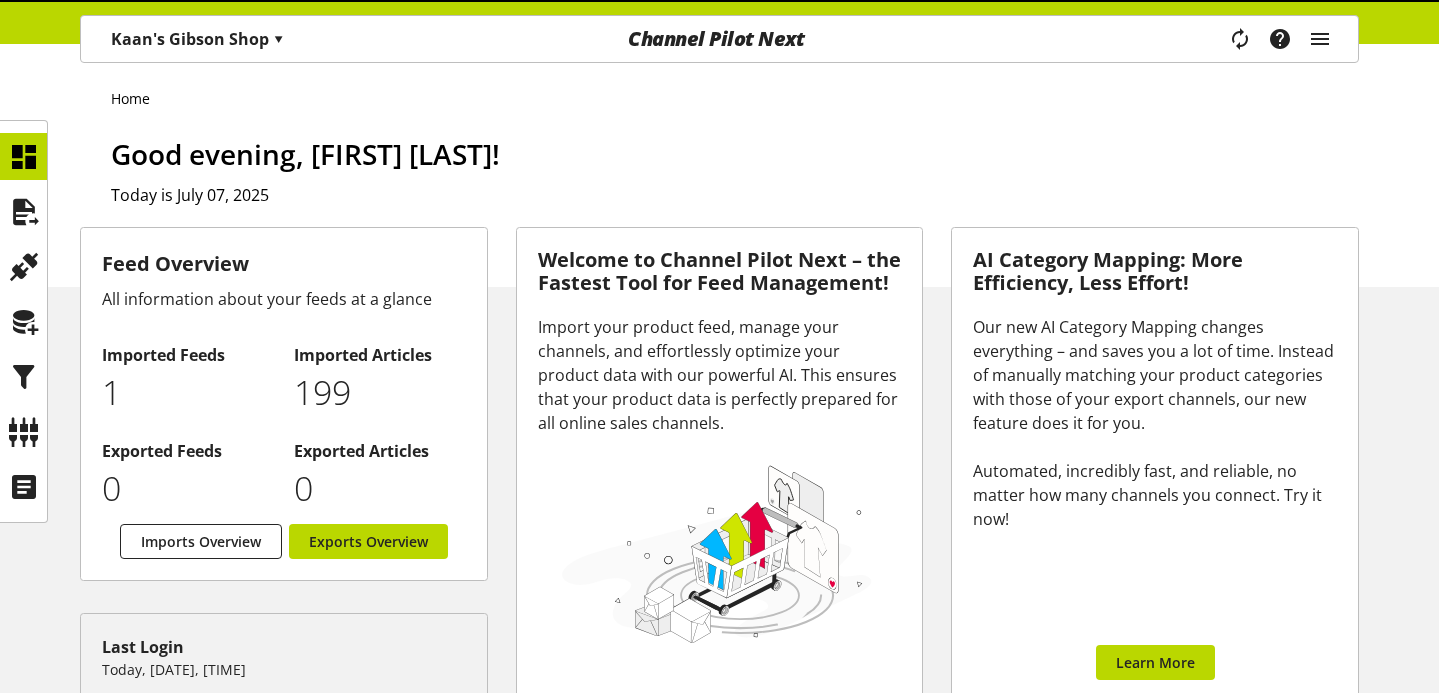 scroll, scrollTop: 0, scrollLeft: 0, axis: both 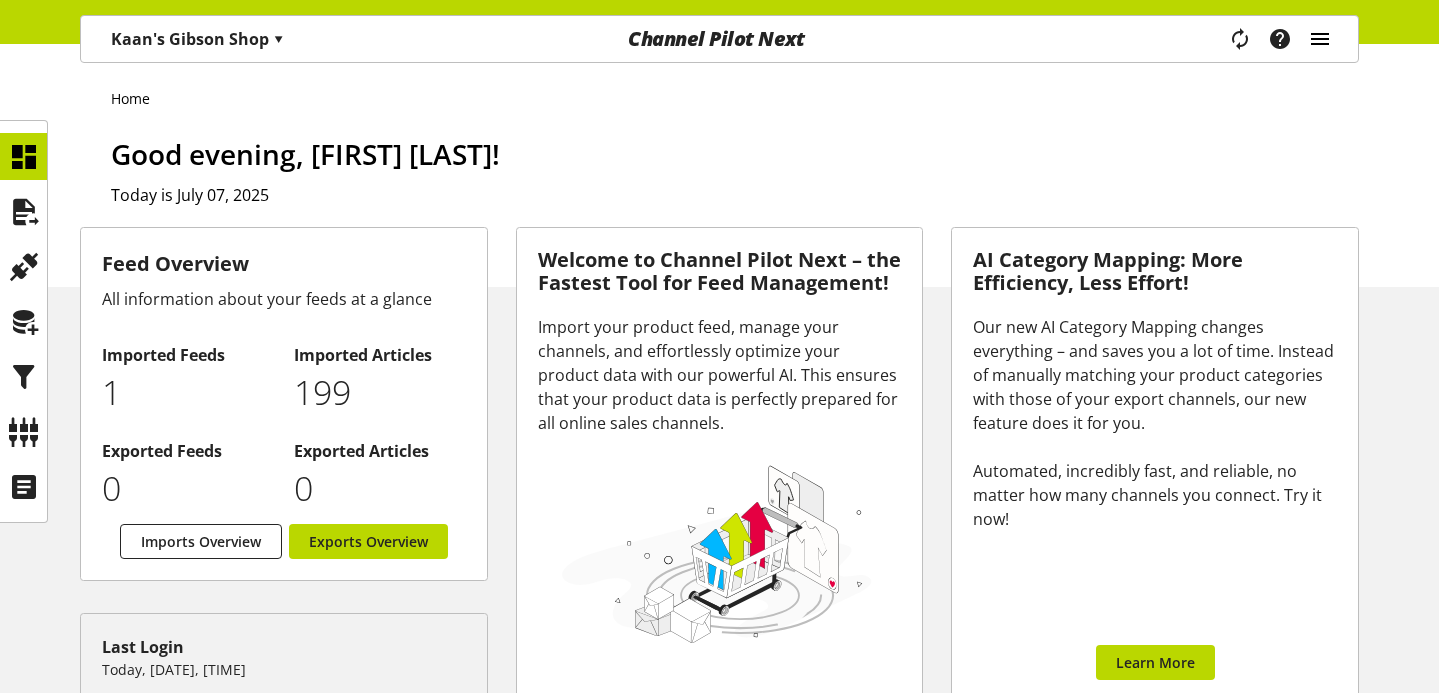 click at bounding box center [1320, 39] 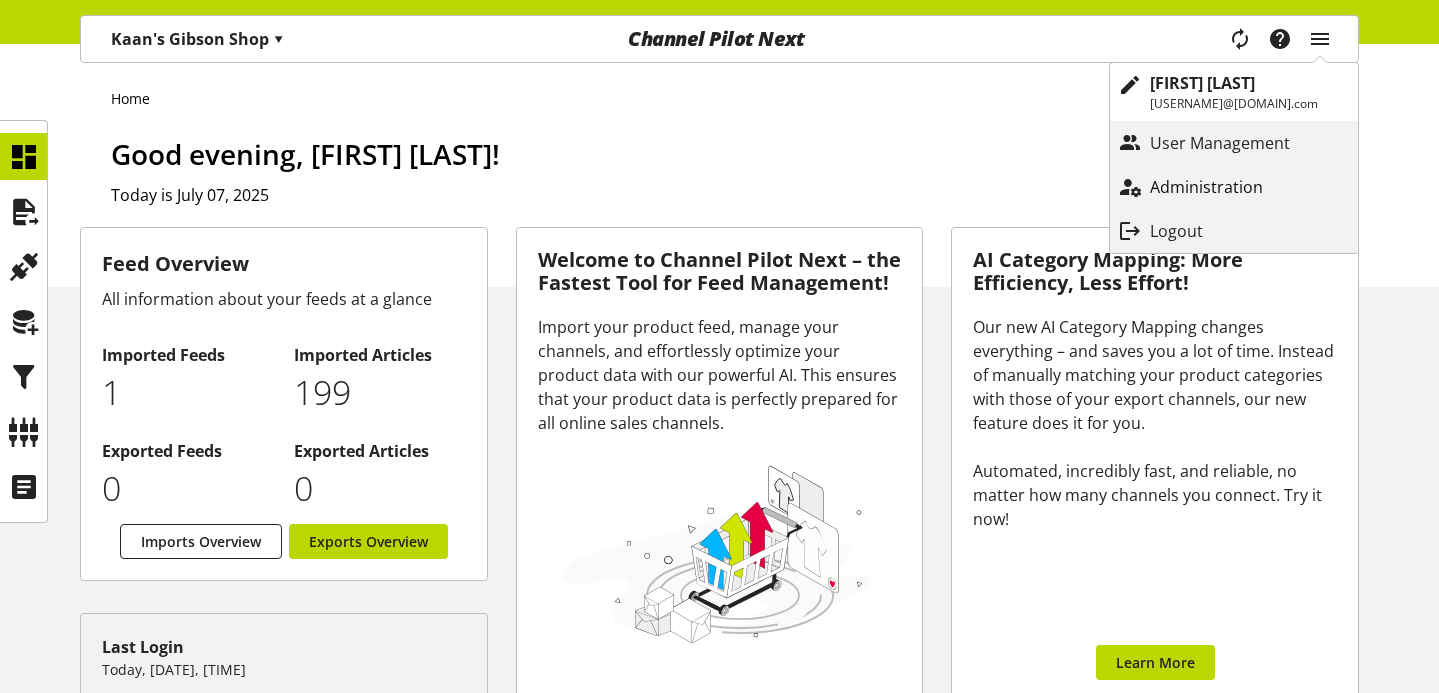 click on "Administration" at bounding box center (1226, 187) 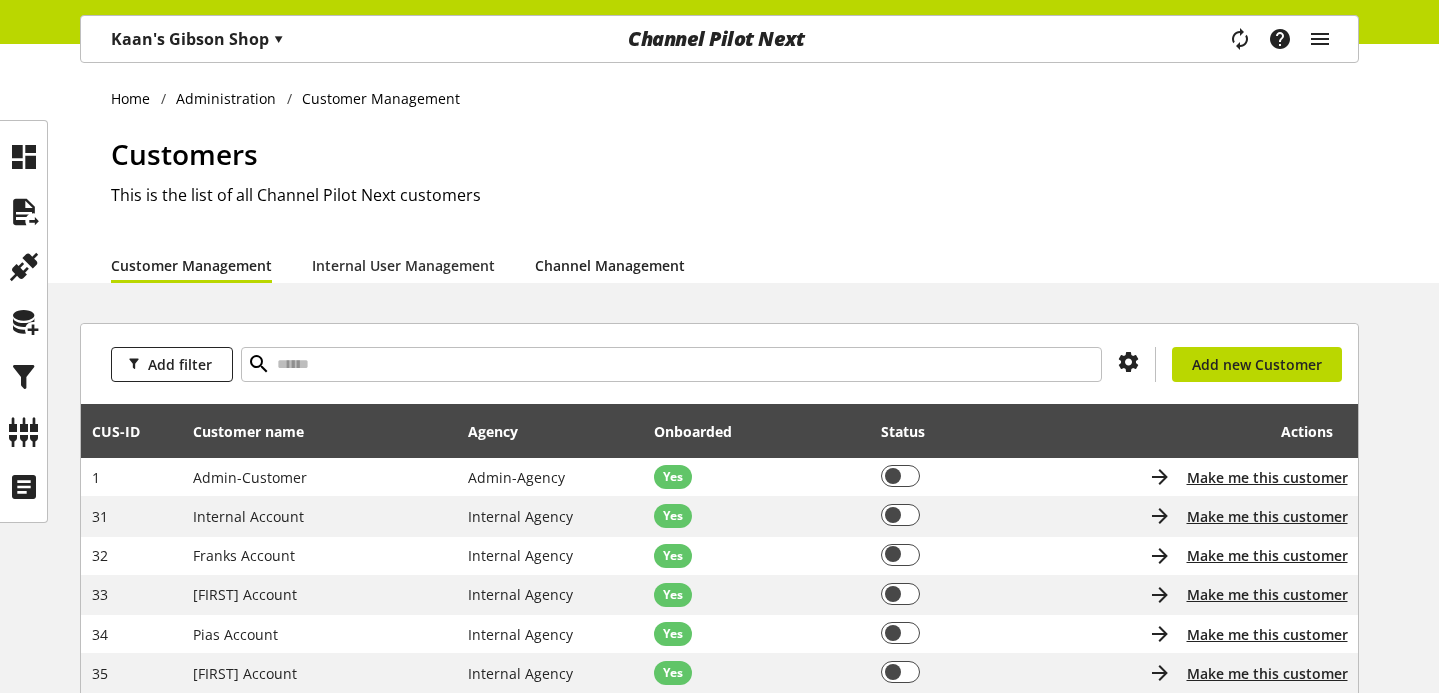 click on "Channel Management" at bounding box center [610, 265] 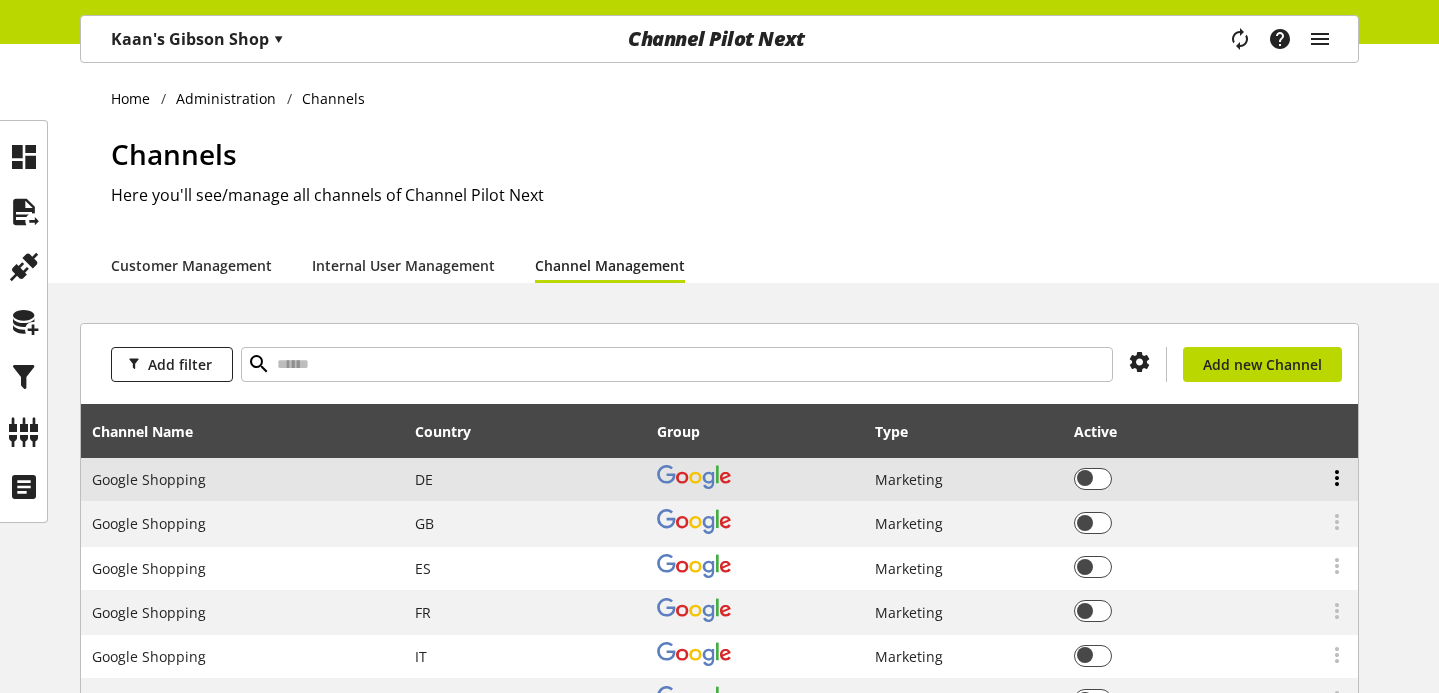 click at bounding box center [1337, 478] 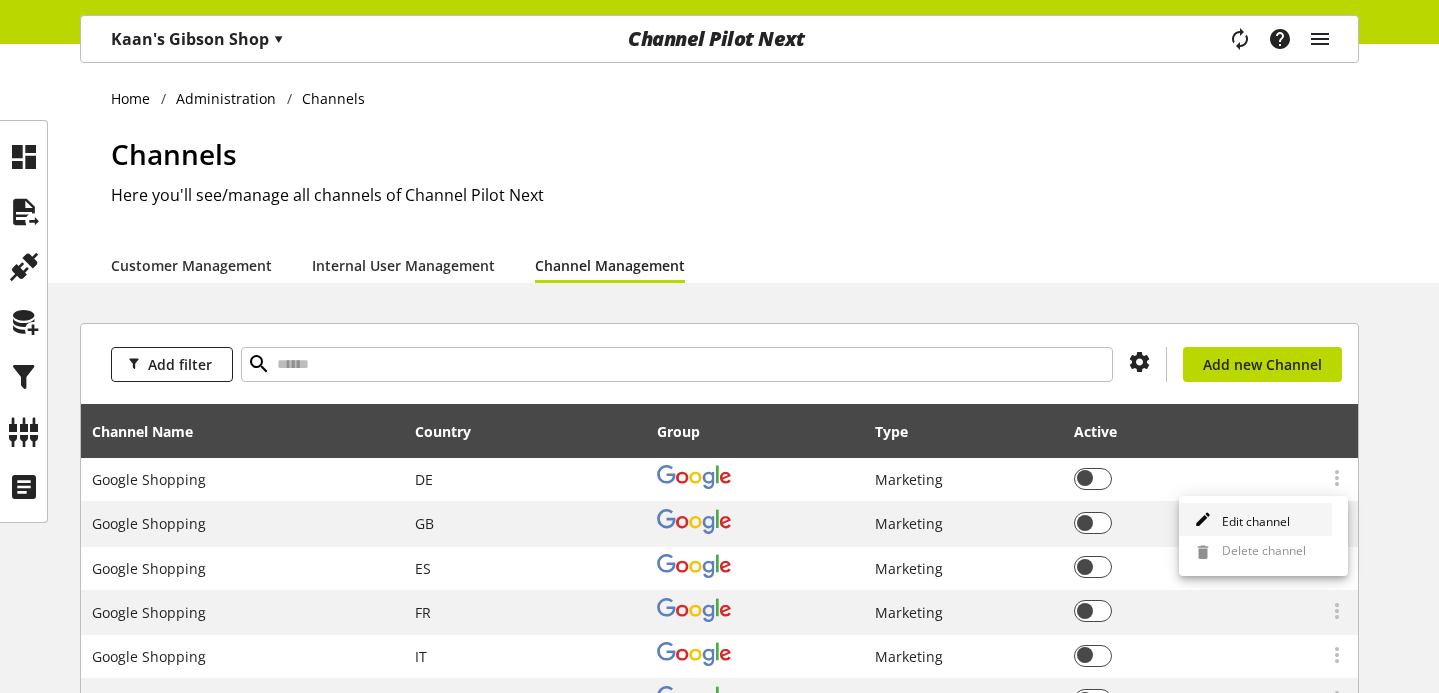 click on "Edit channel" at bounding box center (1255, 519) 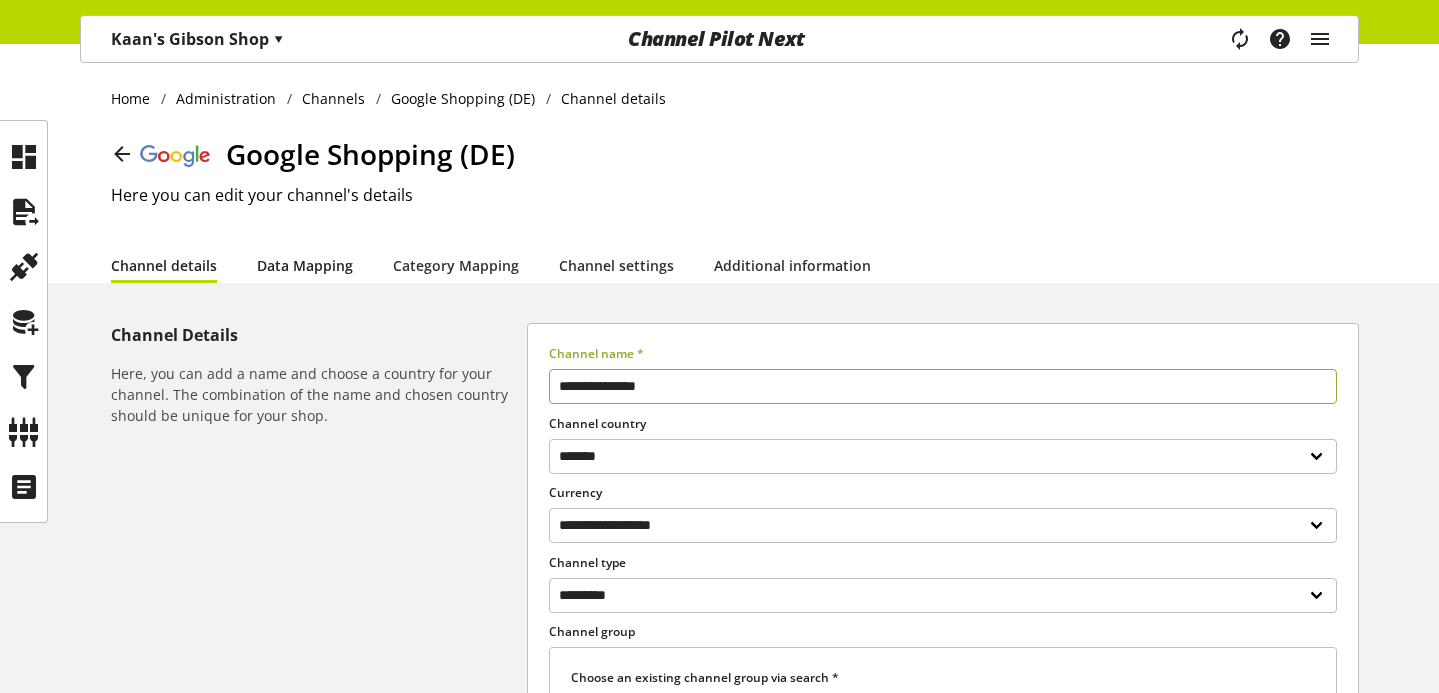 click on "Data Mapping" at bounding box center (305, 265) 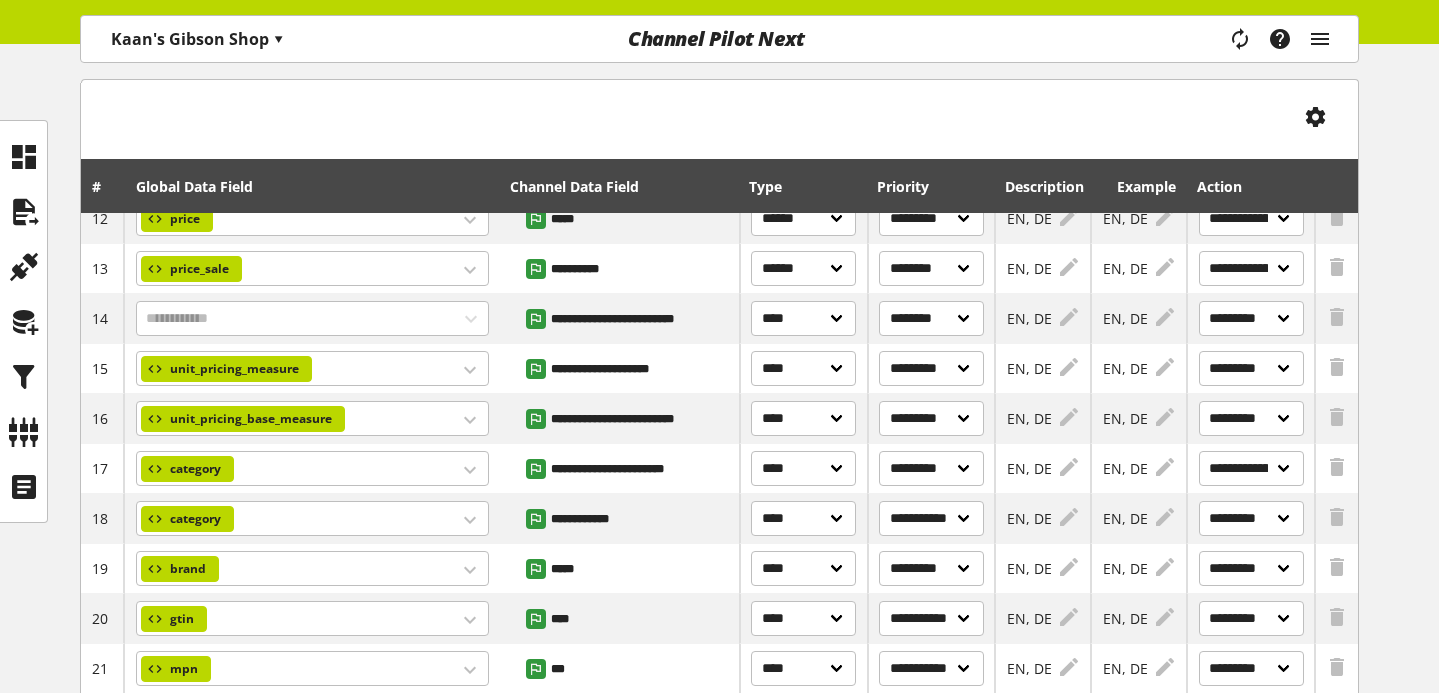scroll, scrollTop: 570, scrollLeft: 0, axis: vertical 